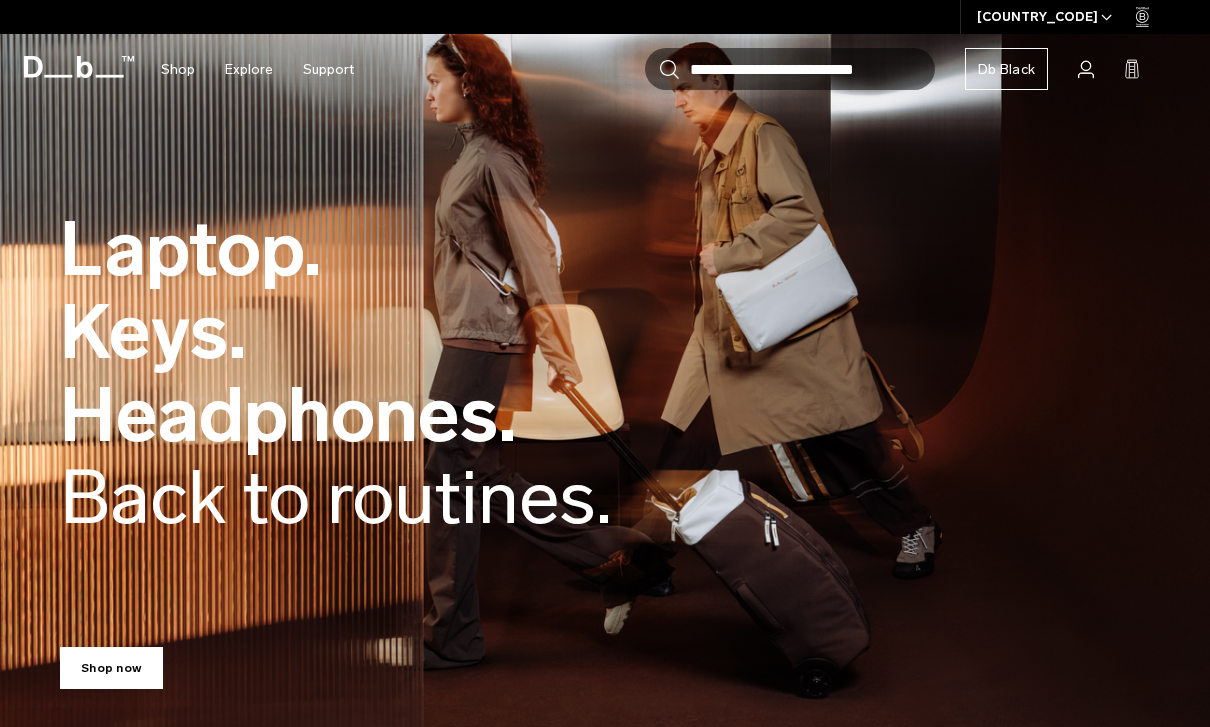 scroll, scrollTop: 0, scrollLeft: 0, axis: both 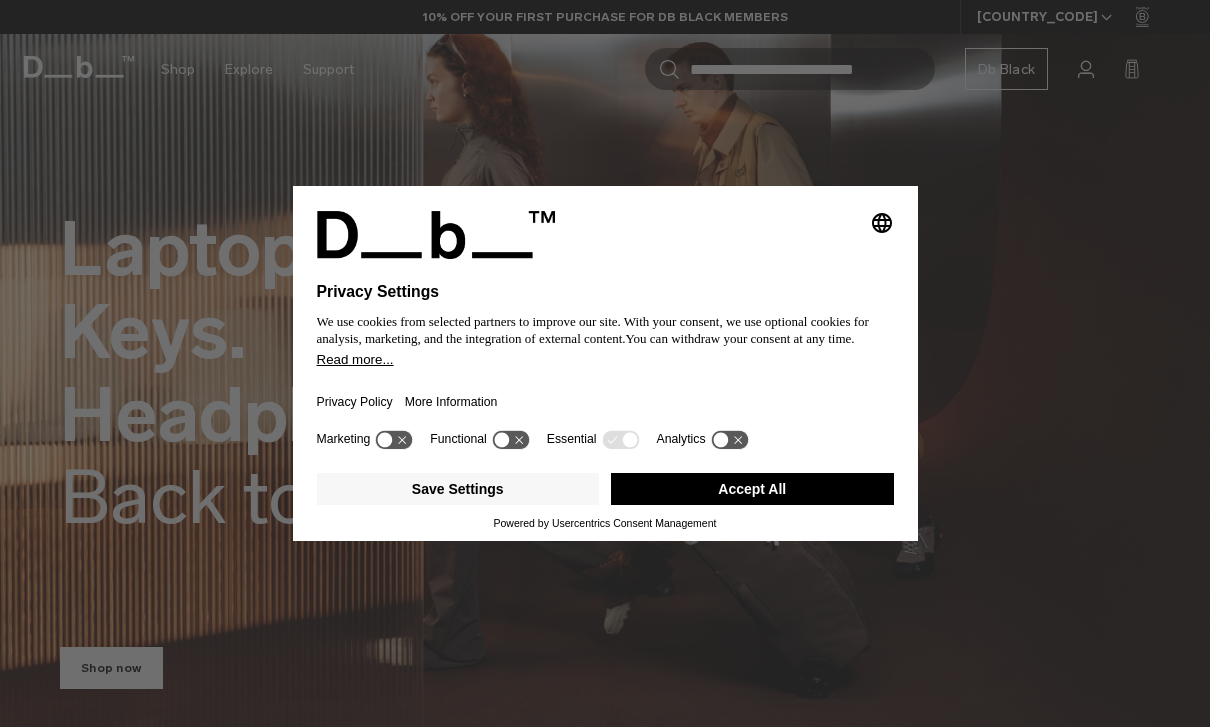 click on "Accept All" at bounding box center [752, 489] 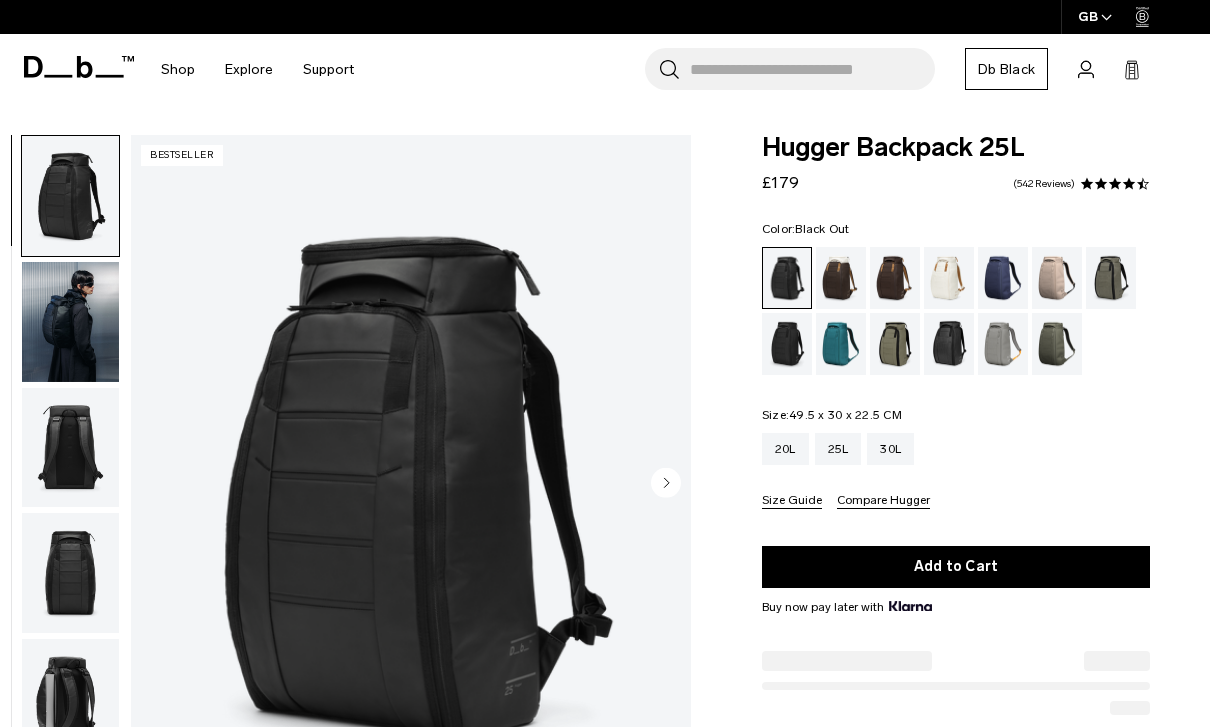 scroll, scrollTop: 0, scrollLeft: 0, axis: both 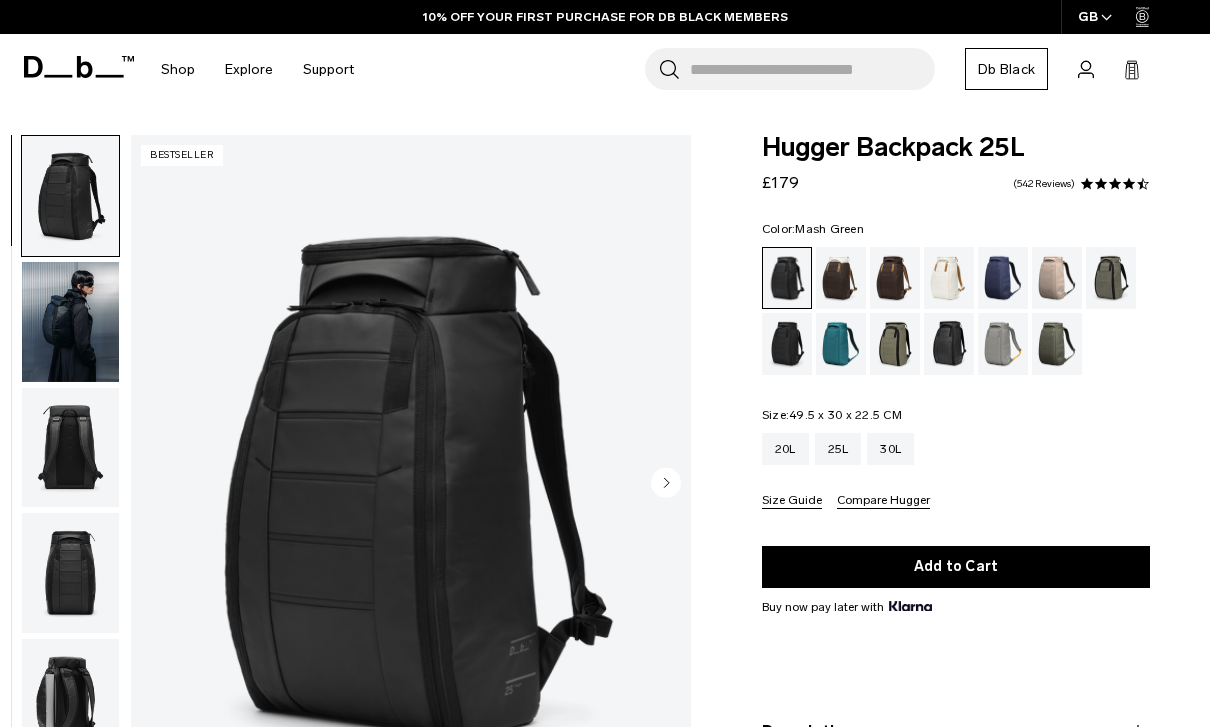 click at bounding box center [895, 344] 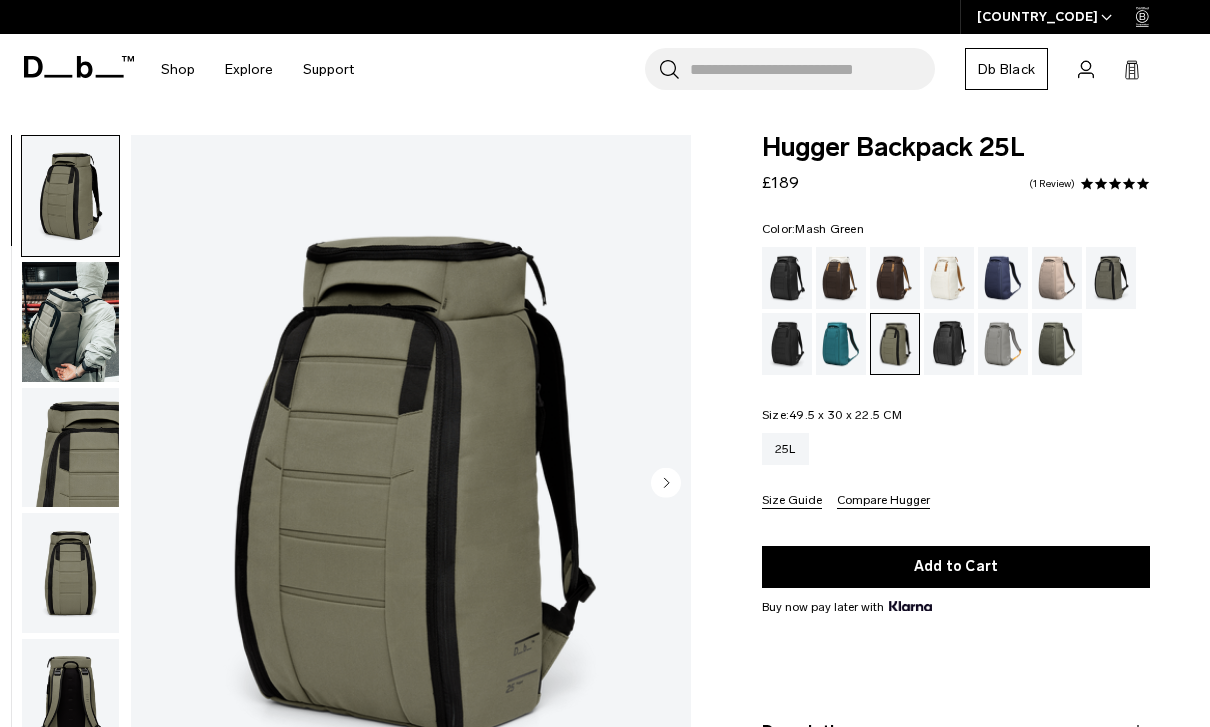 scroll, scrollTop: 0, scrollLeft: 0, axis: both 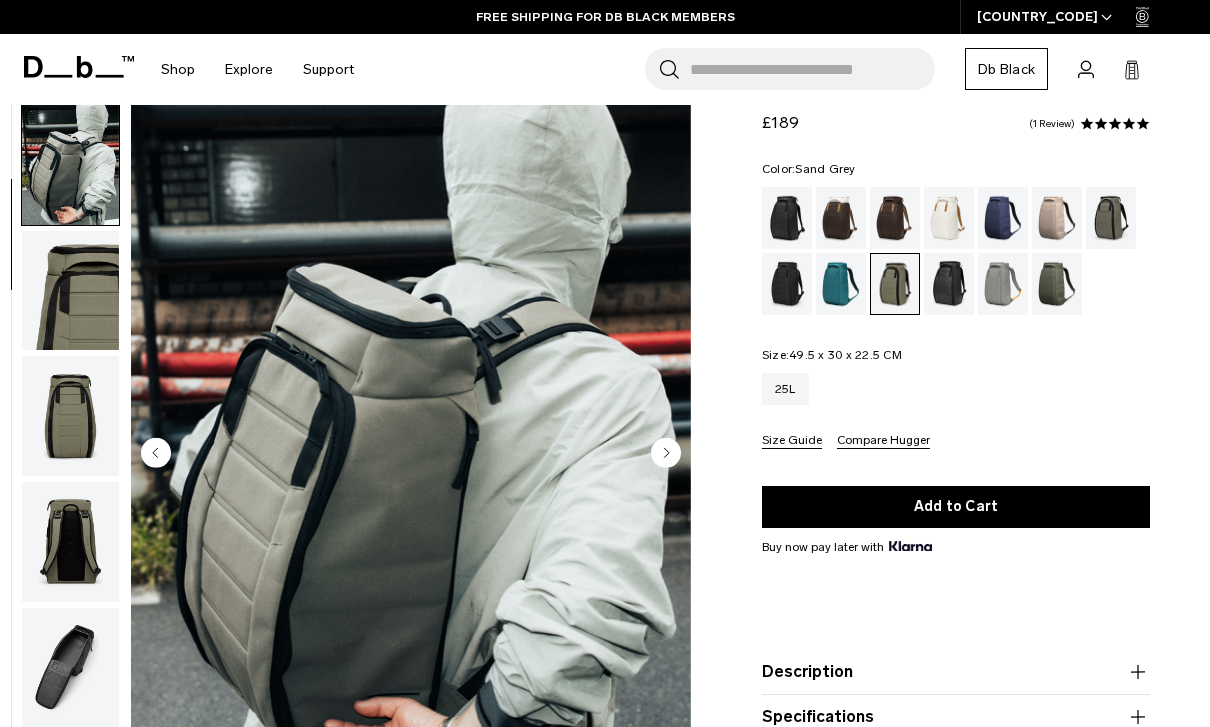click at bounding box center [1003, 284] 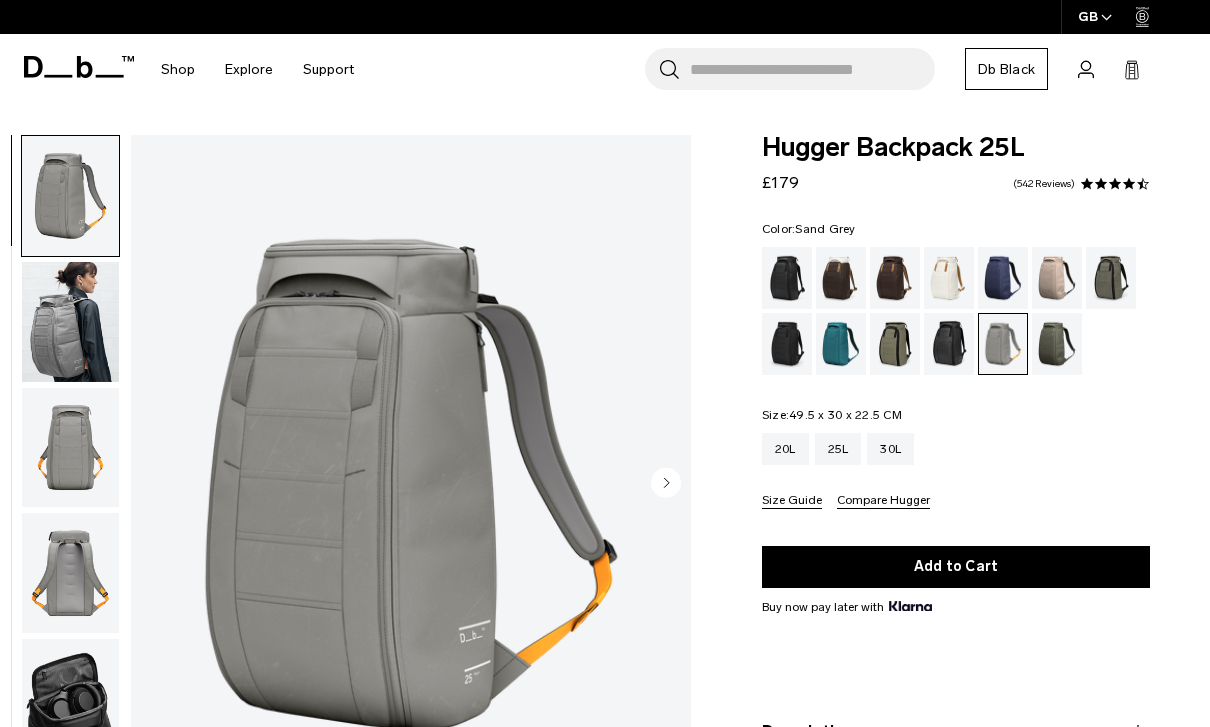 scroll, scrollTop: 0, scrollLeft: 0, axis: both 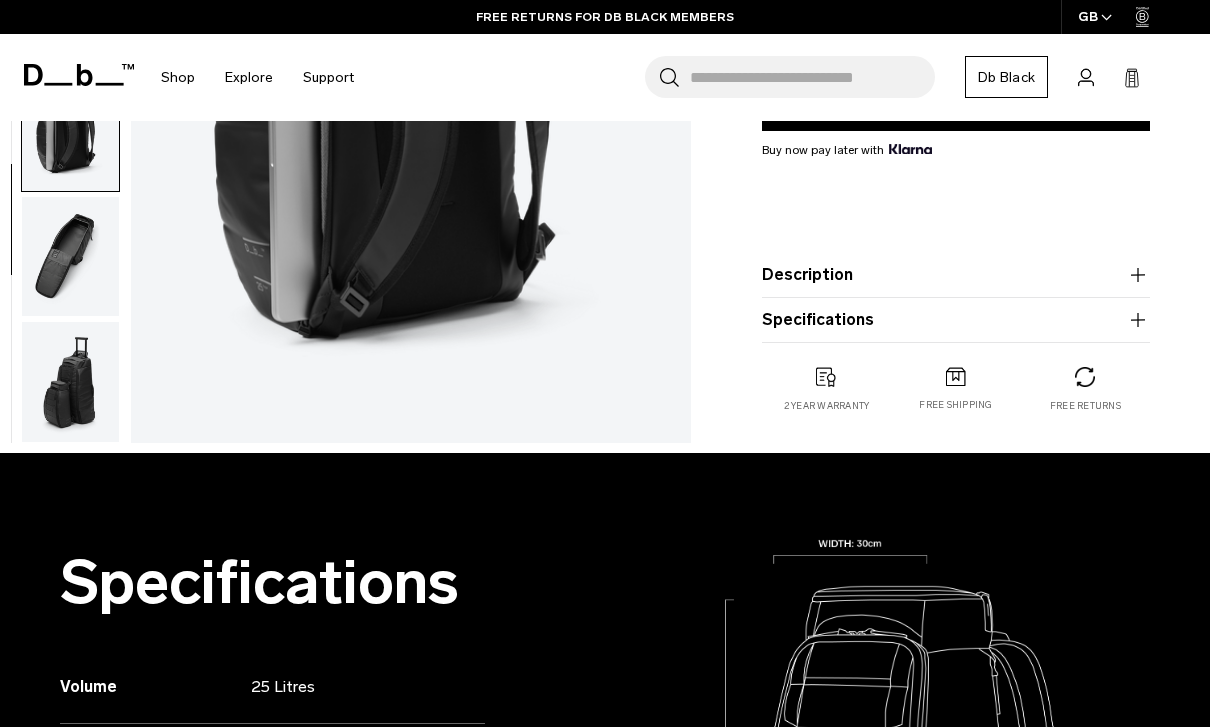 click on "Specifications
Volume  25 Litres
Dimensions   49.5 x 30 x 22.5 CM (H x W x D)
Weight  1.13 KG" at bounding box center (956, 320) 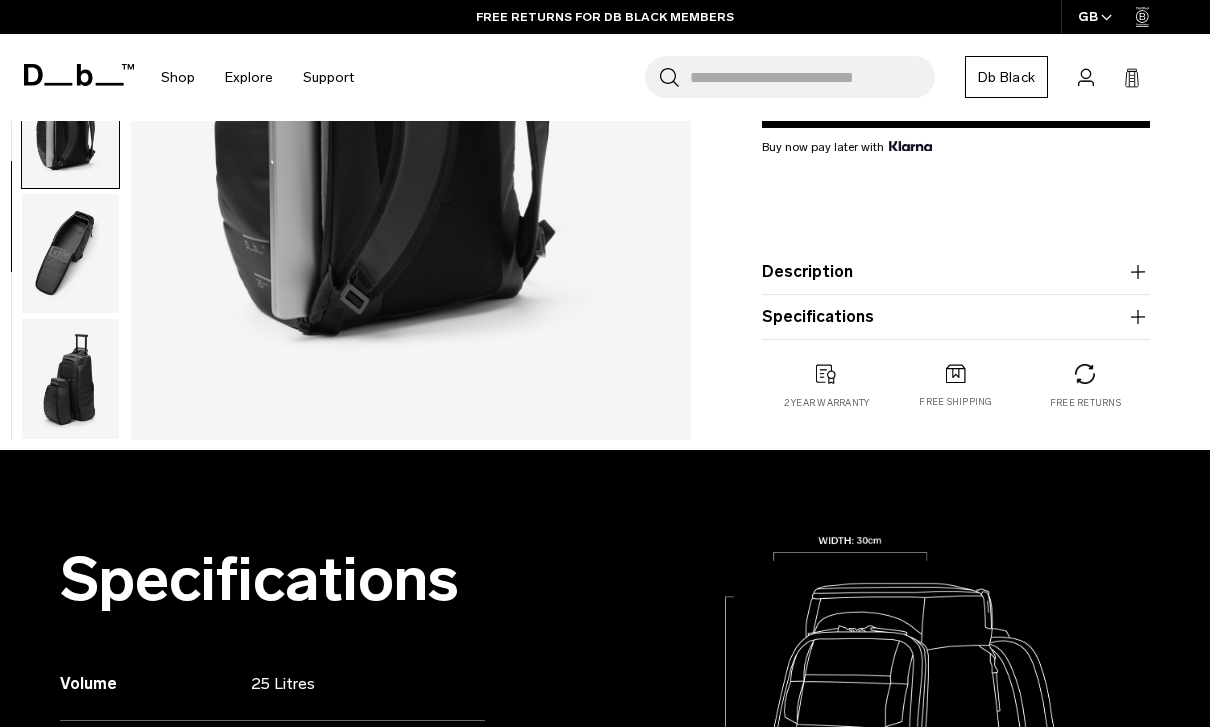 scroll, scrollTop: 450, scrollLeft: 0, axis: vertical 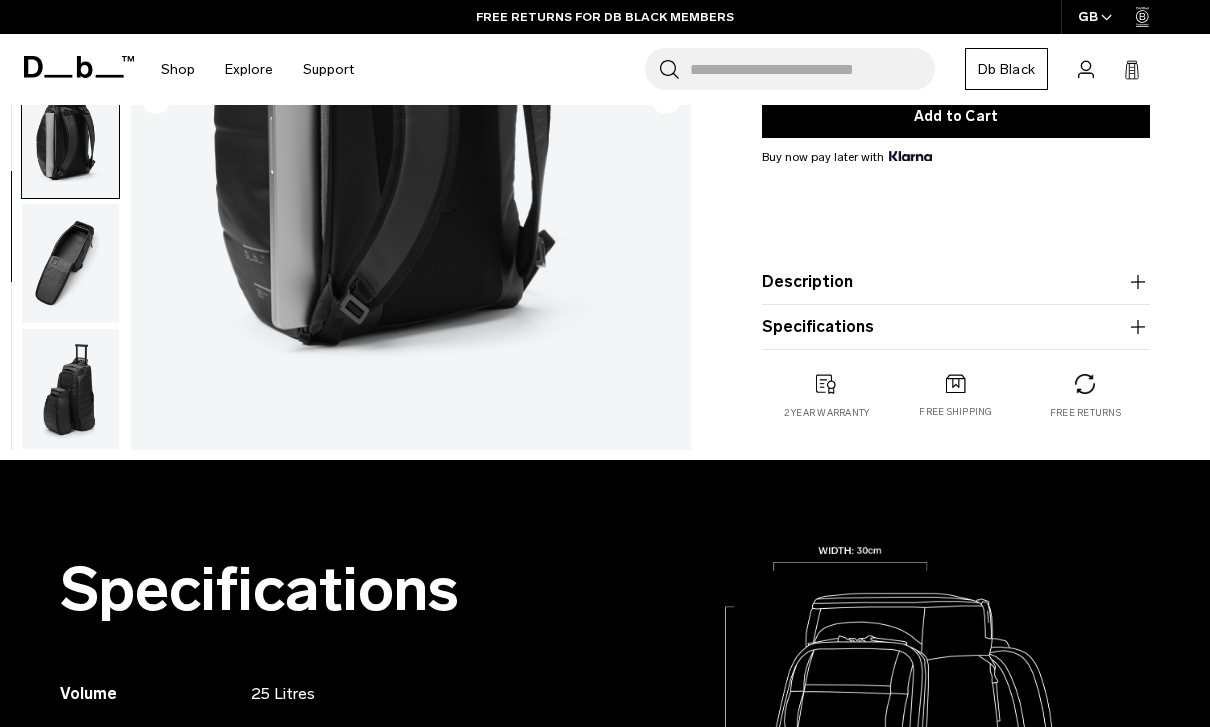 click on "Description" at bounding box center [956, 282] 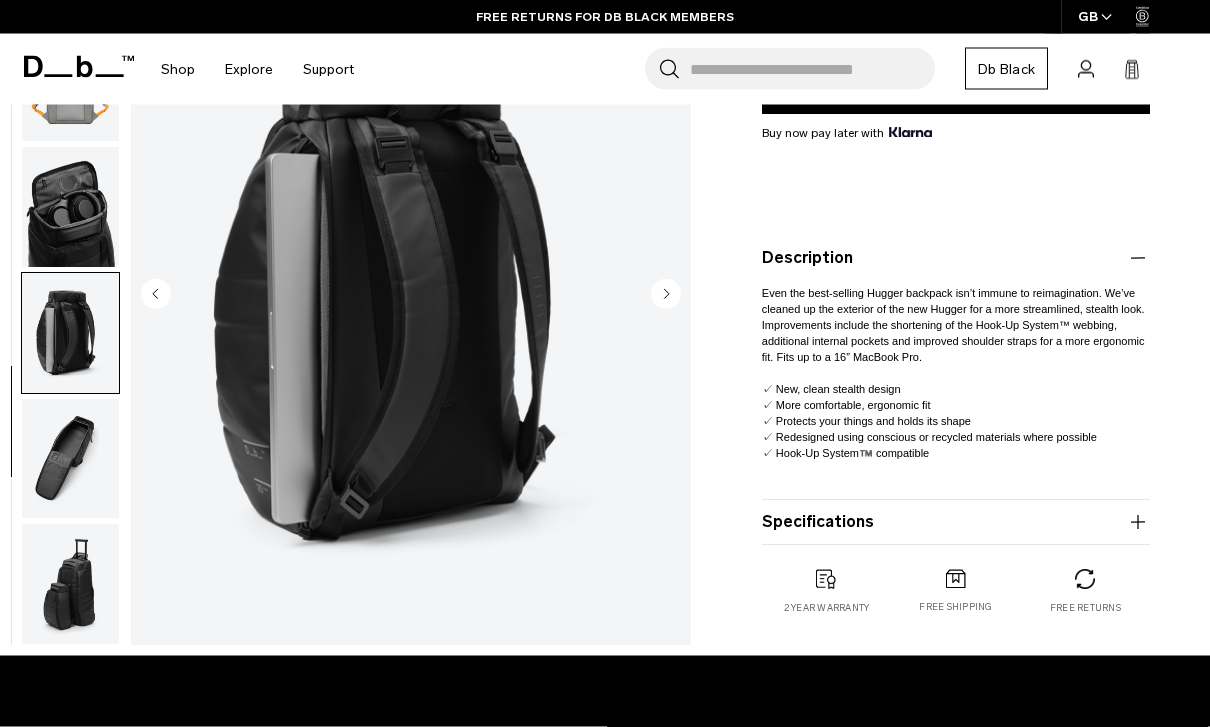 scroll, scrollTop: 502, scrollLeft: 0, axis: vertical 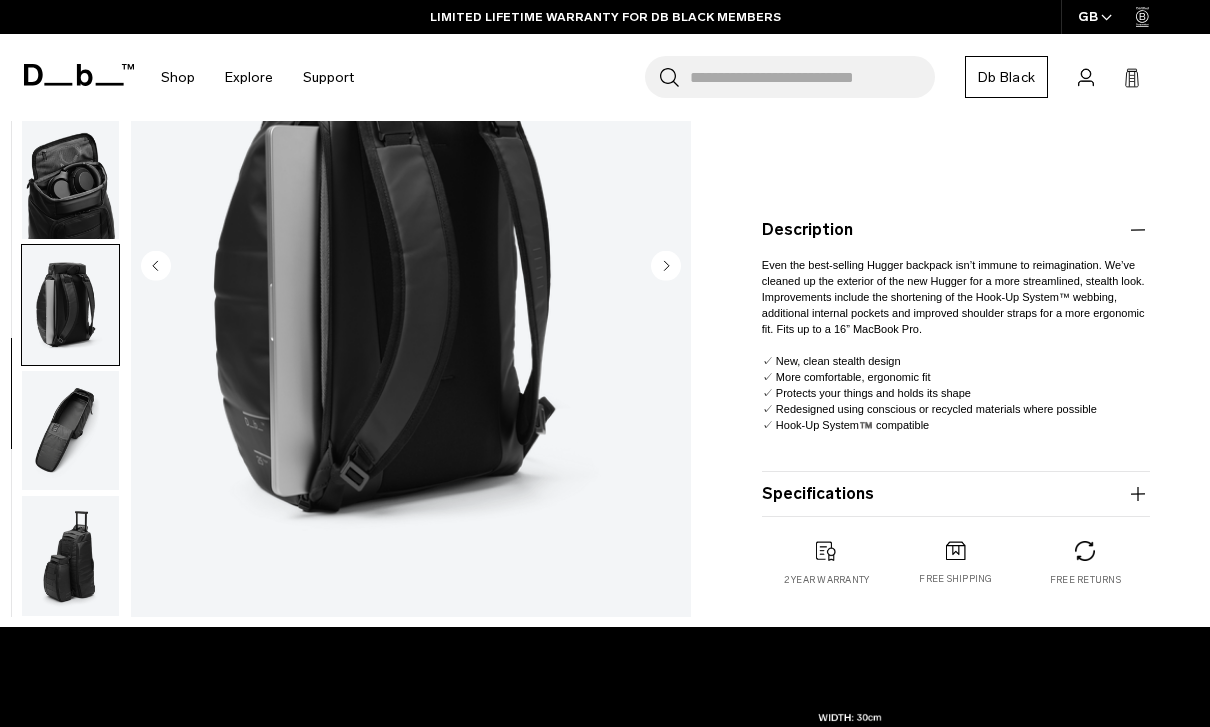 click on "Specifications" at bounding box center [956, 494] 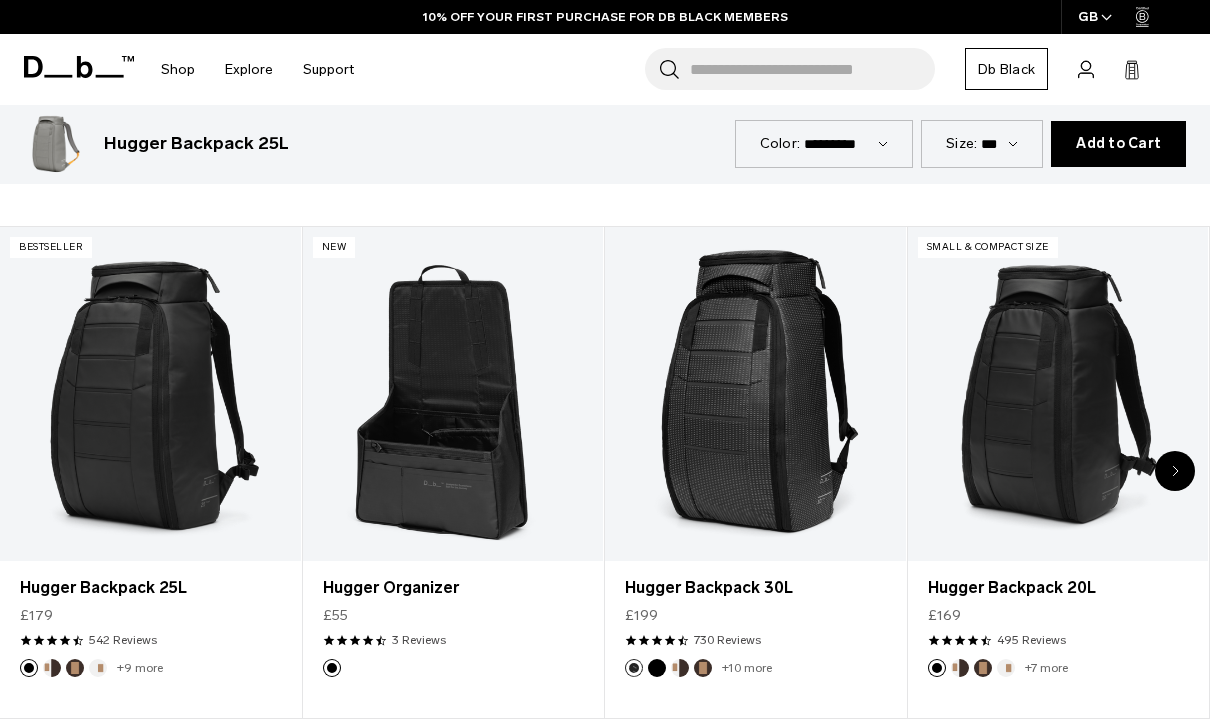 scroll, scrollTop: 4200, scrollLeft: 0, axis: vertical 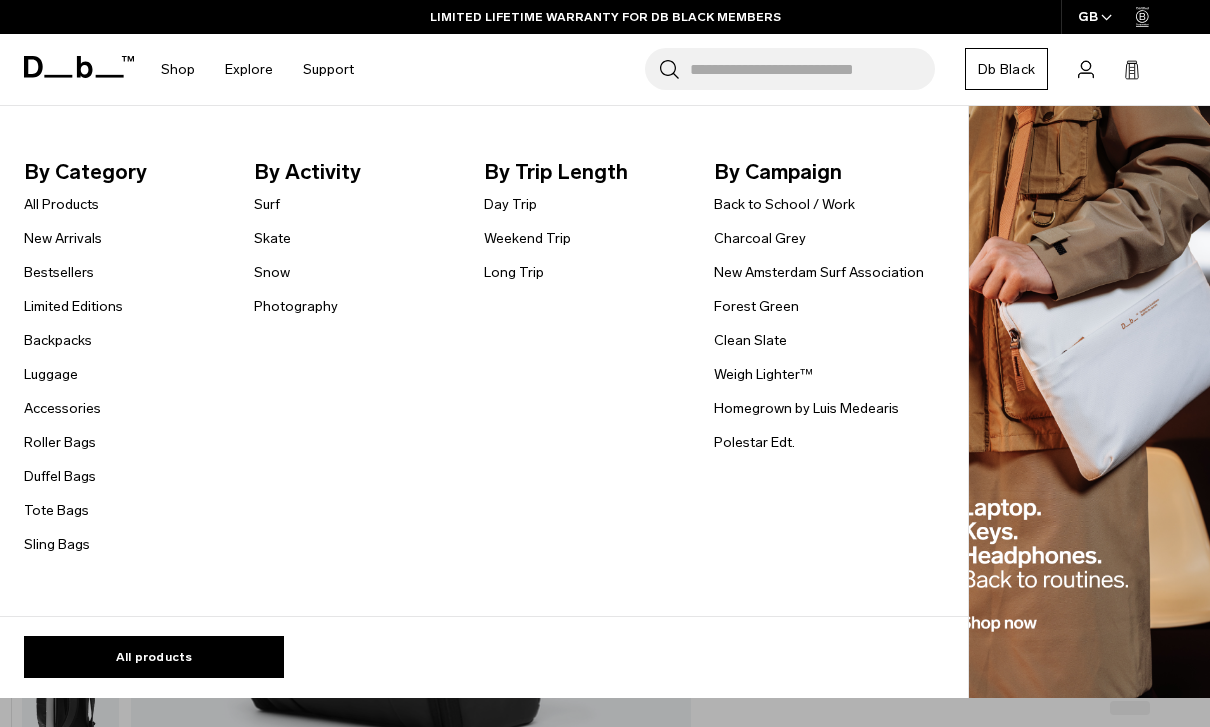 click on "Polestar Edt." at bounding box center (754, 442) 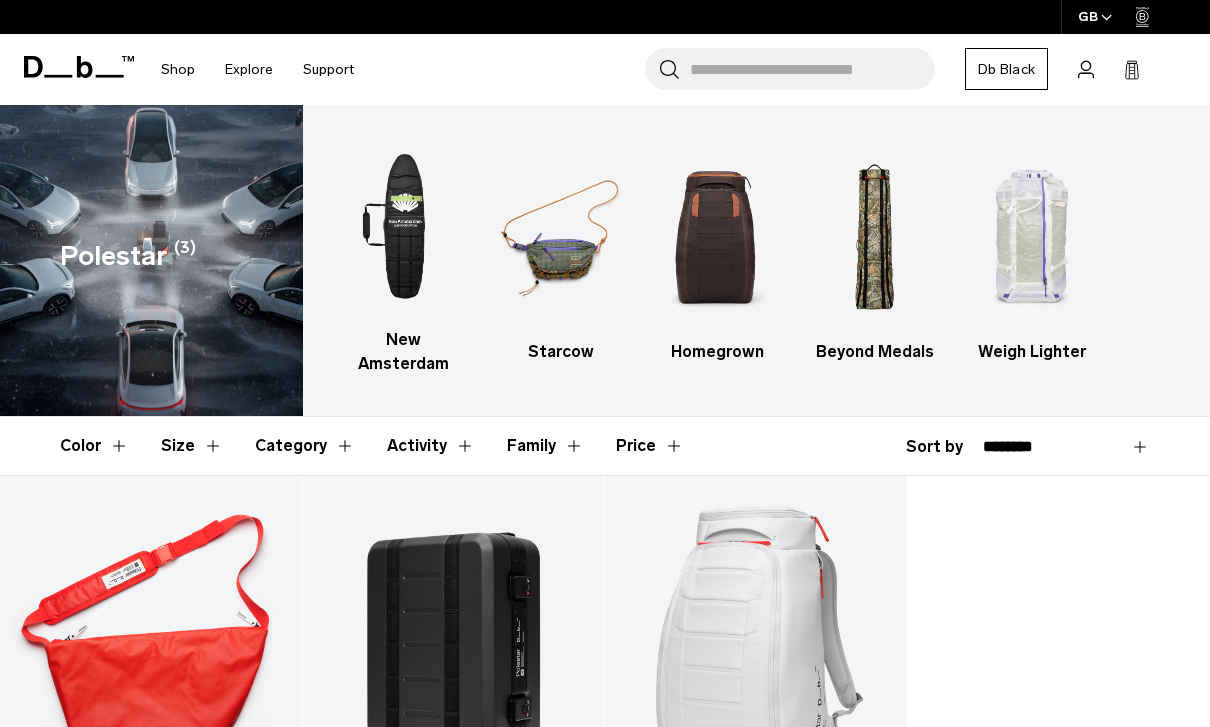 scroll, scrollTop: 0, scrollLeft: 0, axis: both 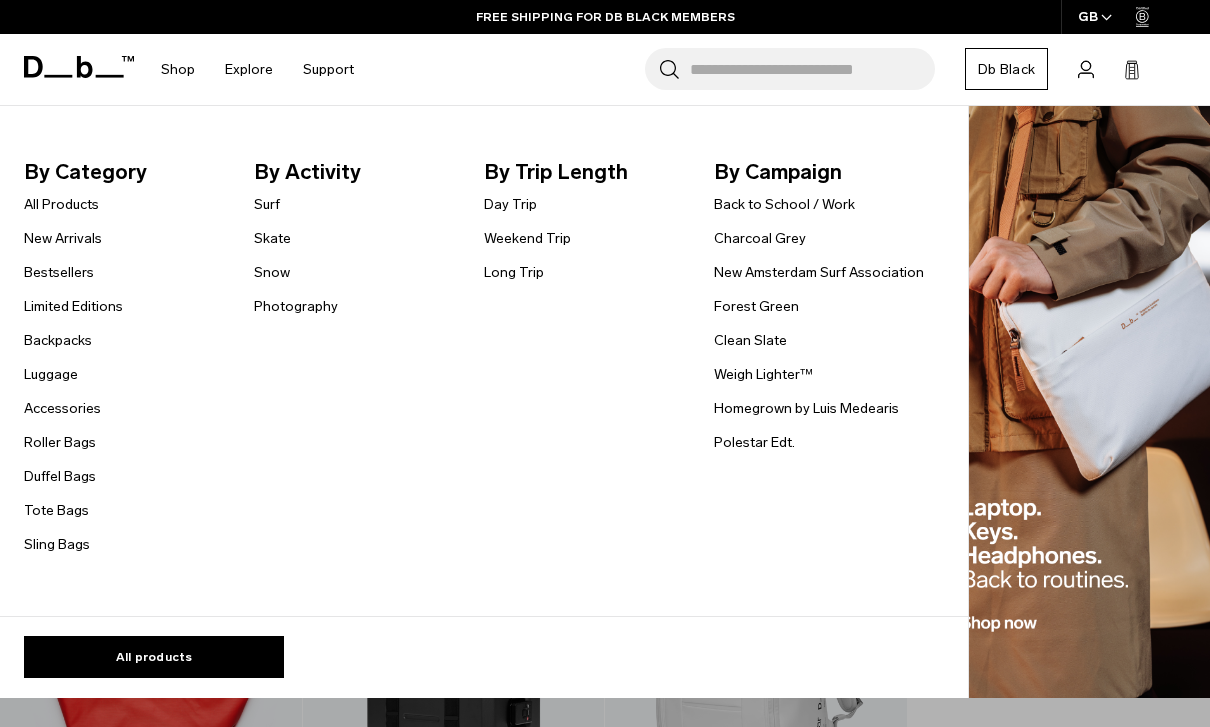 click on "All Products" at bounding box center (61, 204) 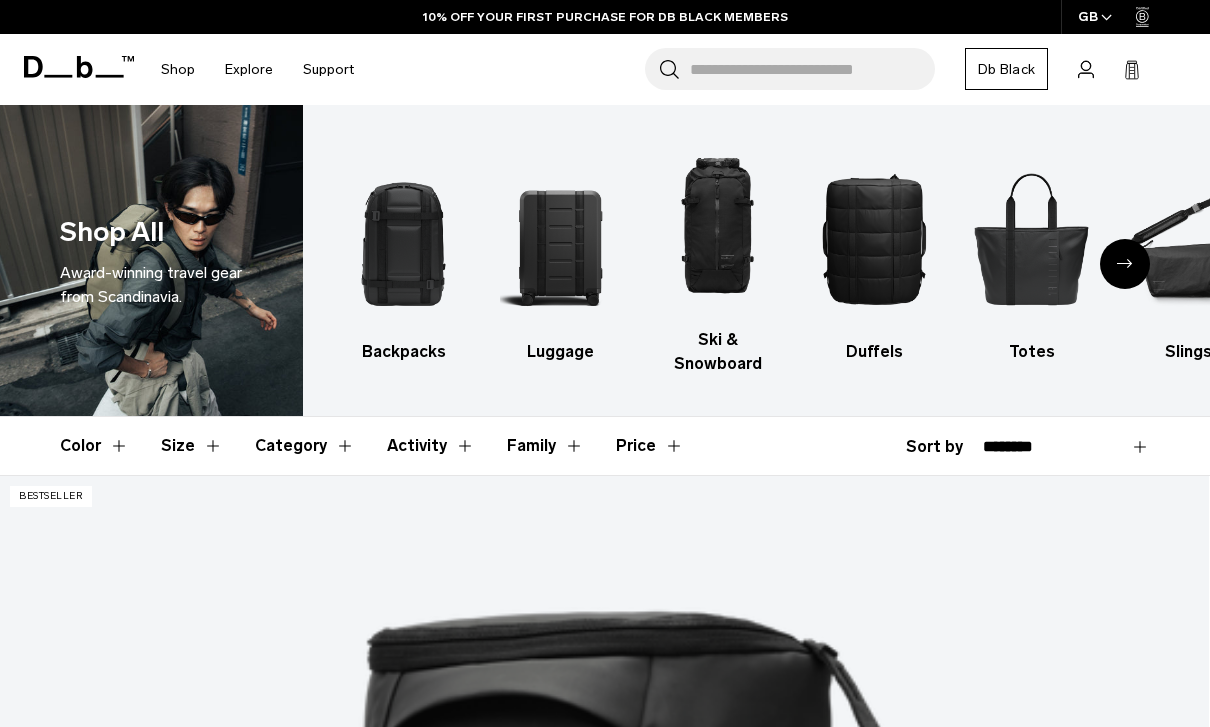 scroll, scrollTop: 0, scrollLeft: 0, axis: both 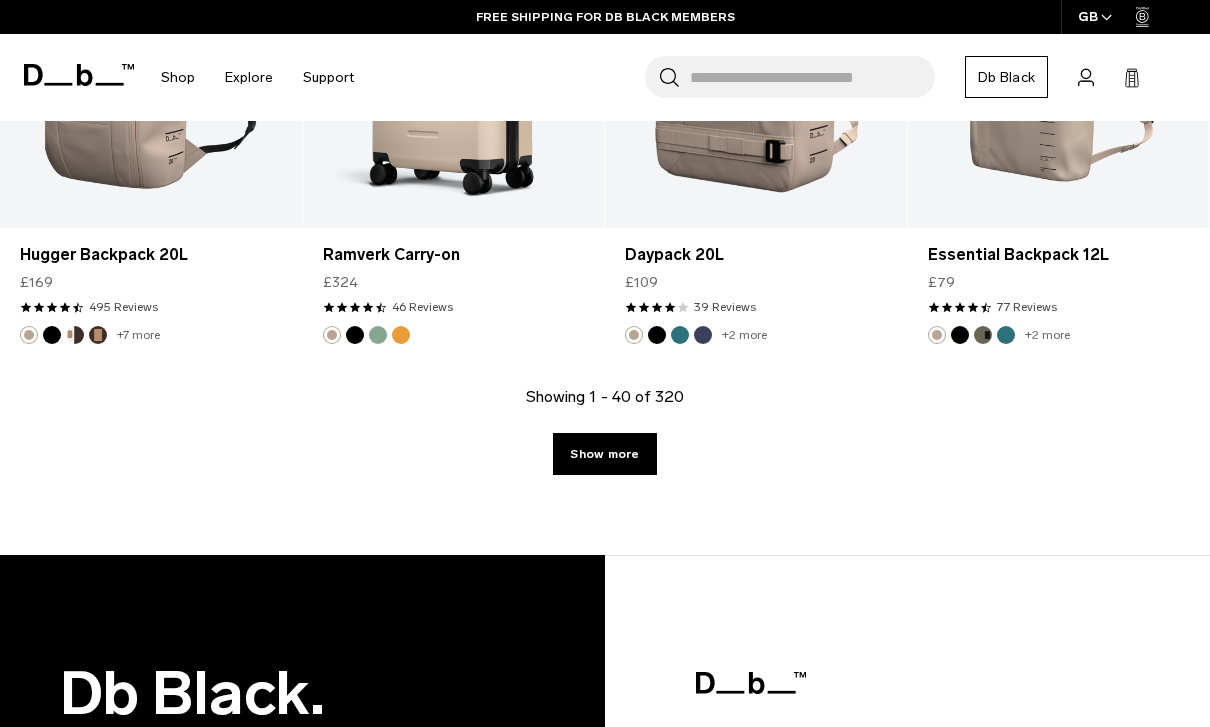 click on "Show more" at bounding box center (604, 454) 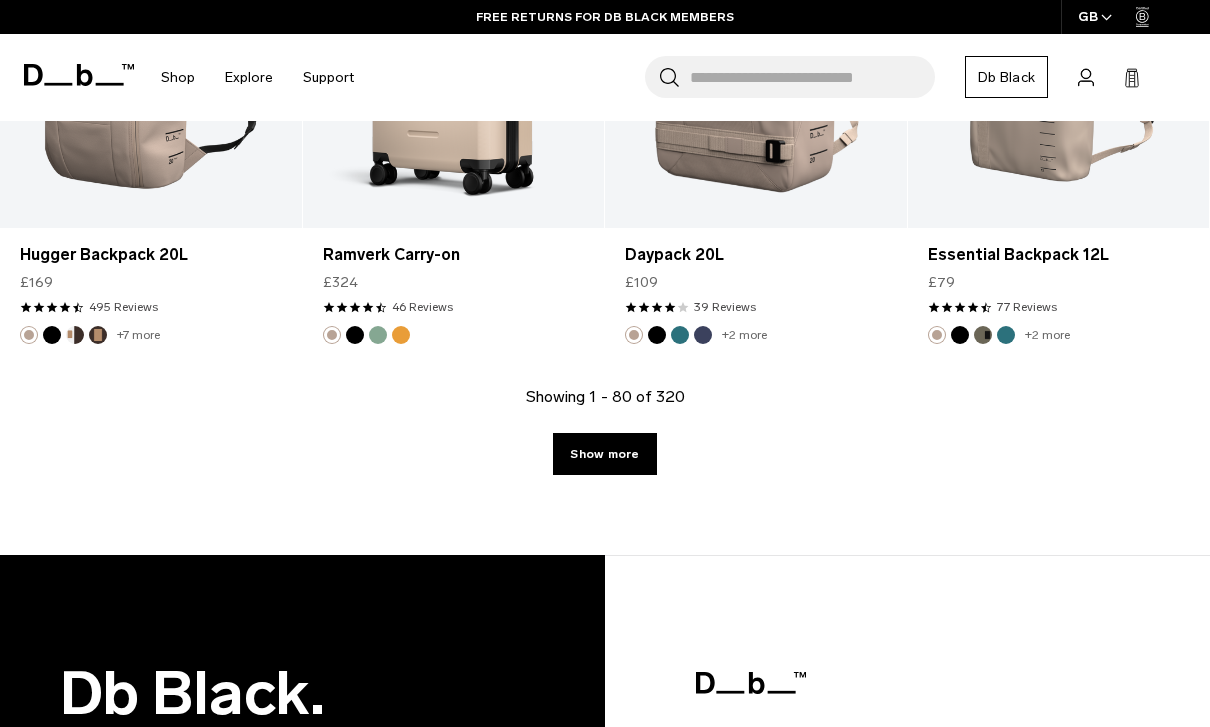 click on "Show more" at bounding box center [604, 454] 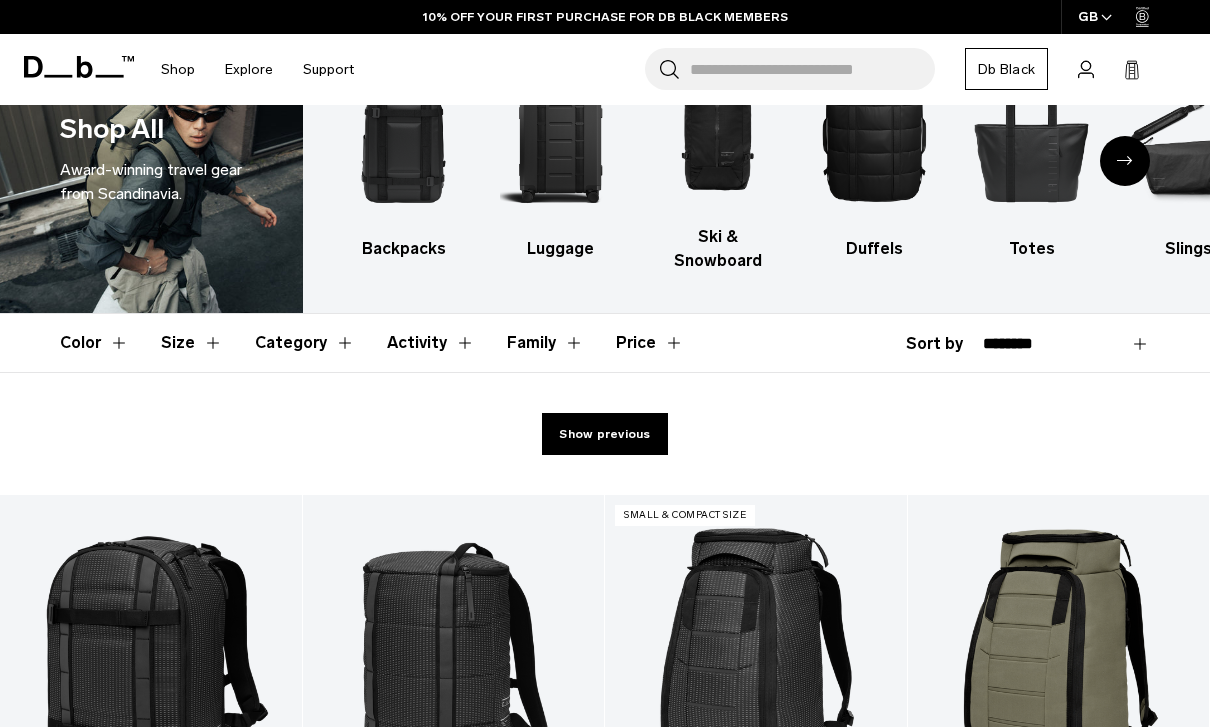 scroll, scrollTop: 355, scrollLeft: 0, axis: vertical 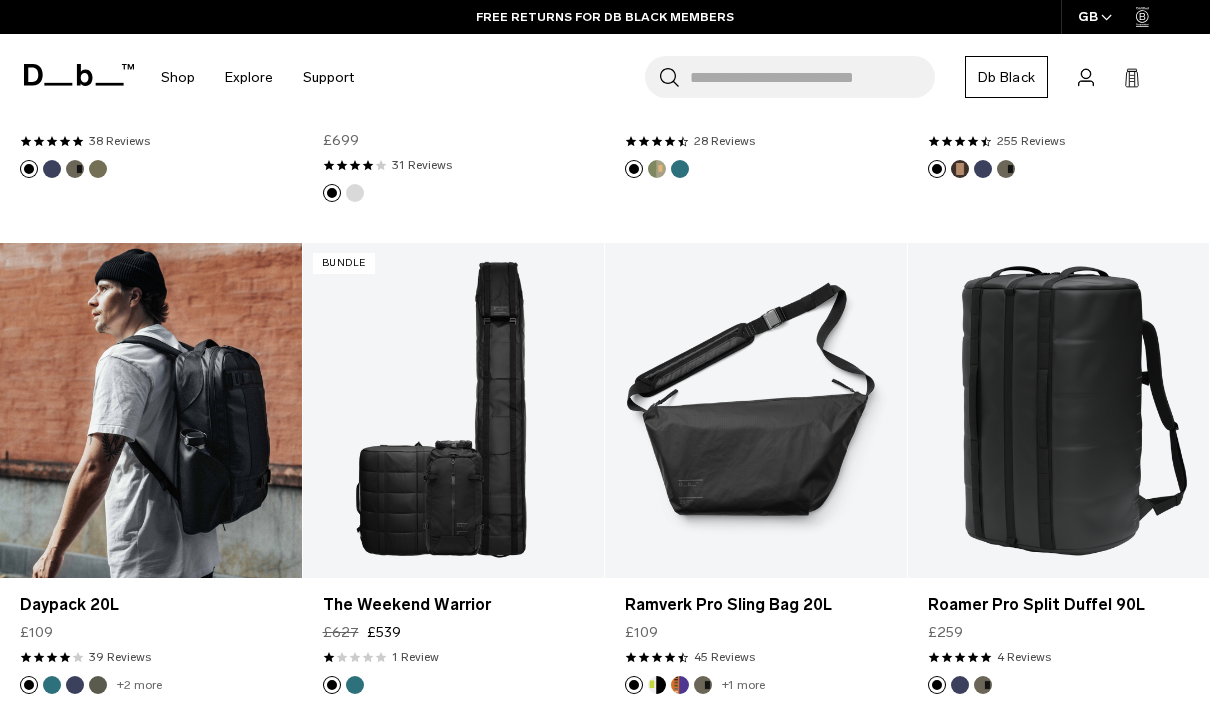 click at bounding box center [151, 410] 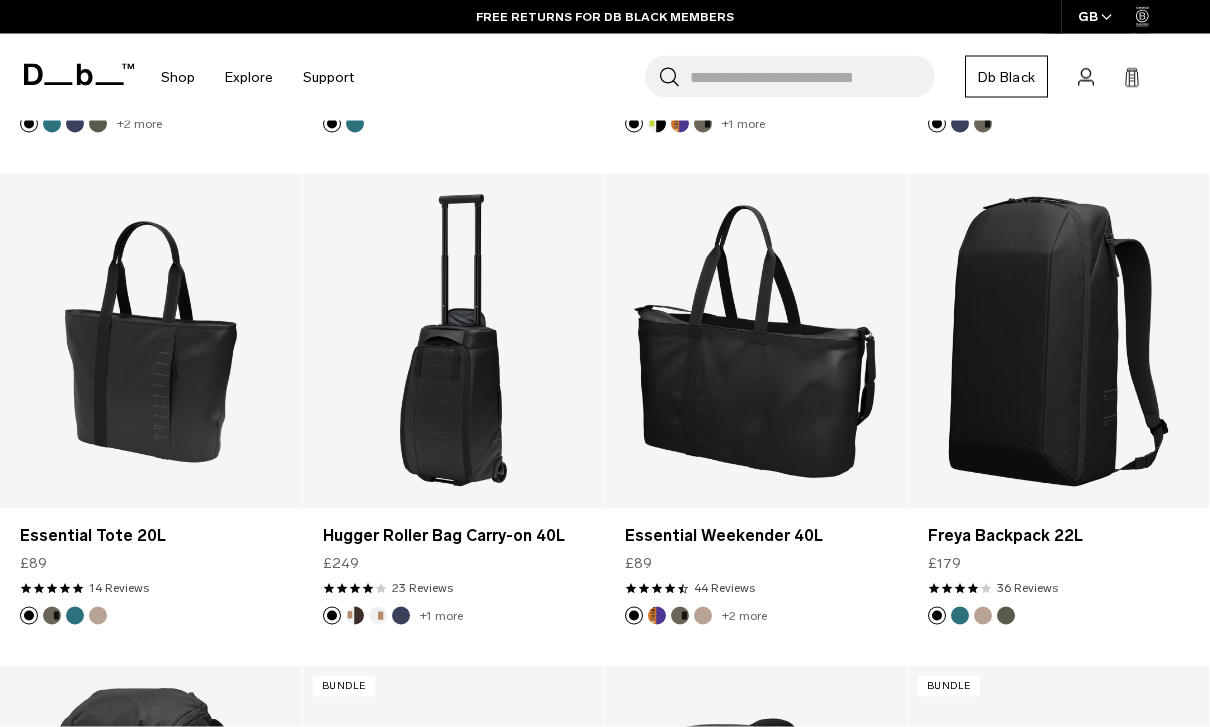 scroll, scrollTop: 2949, scrollLeft: 0, axis: vertical 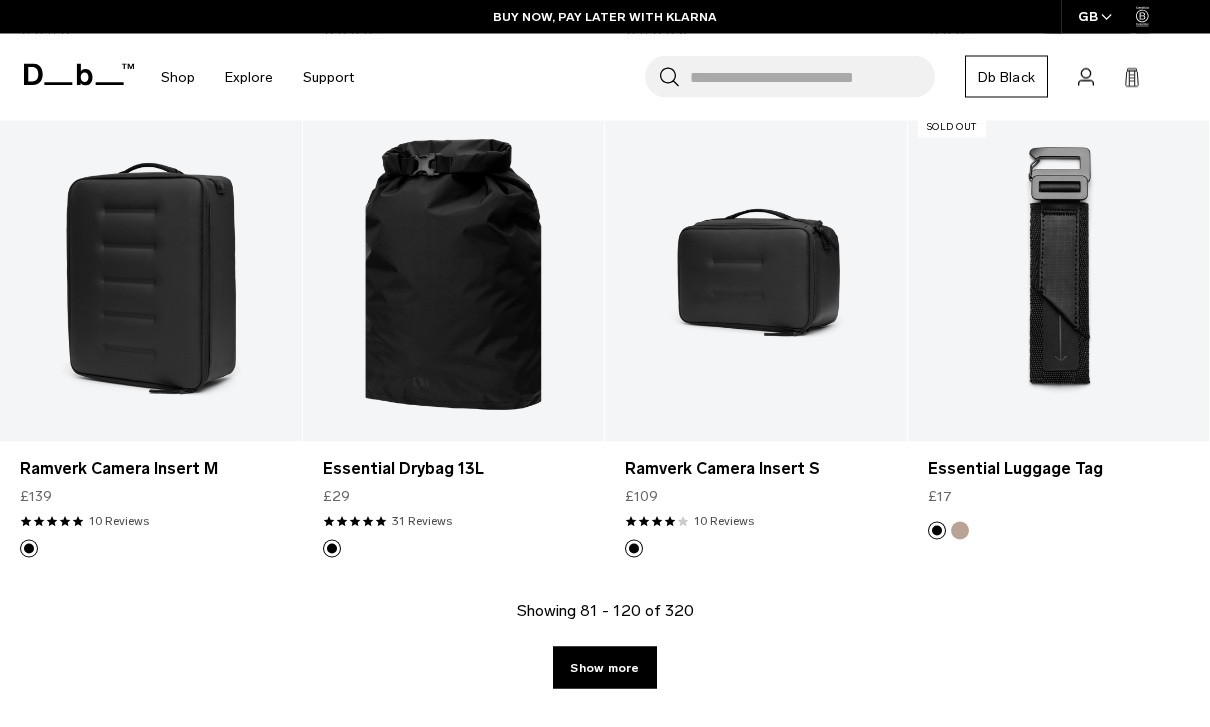 click on "Show more" at bounding box center (604, 668) 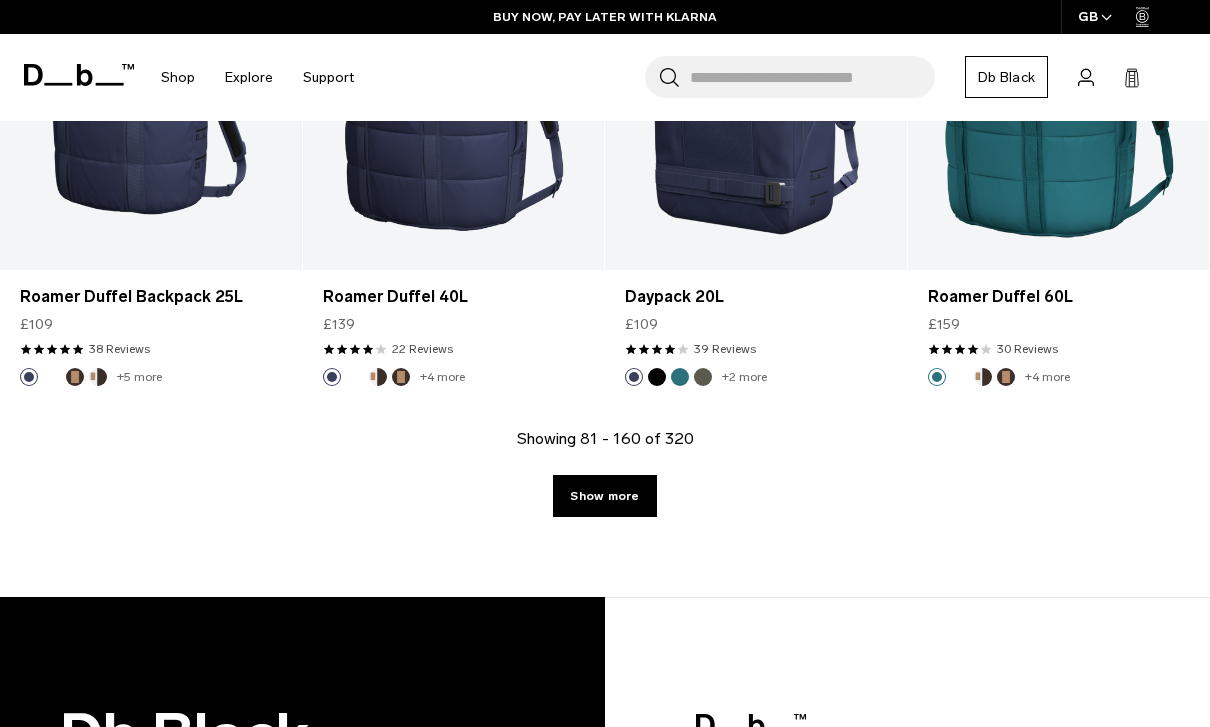 scroll, scrollTop: 10130, scrollLeft: 0, axis: vertical 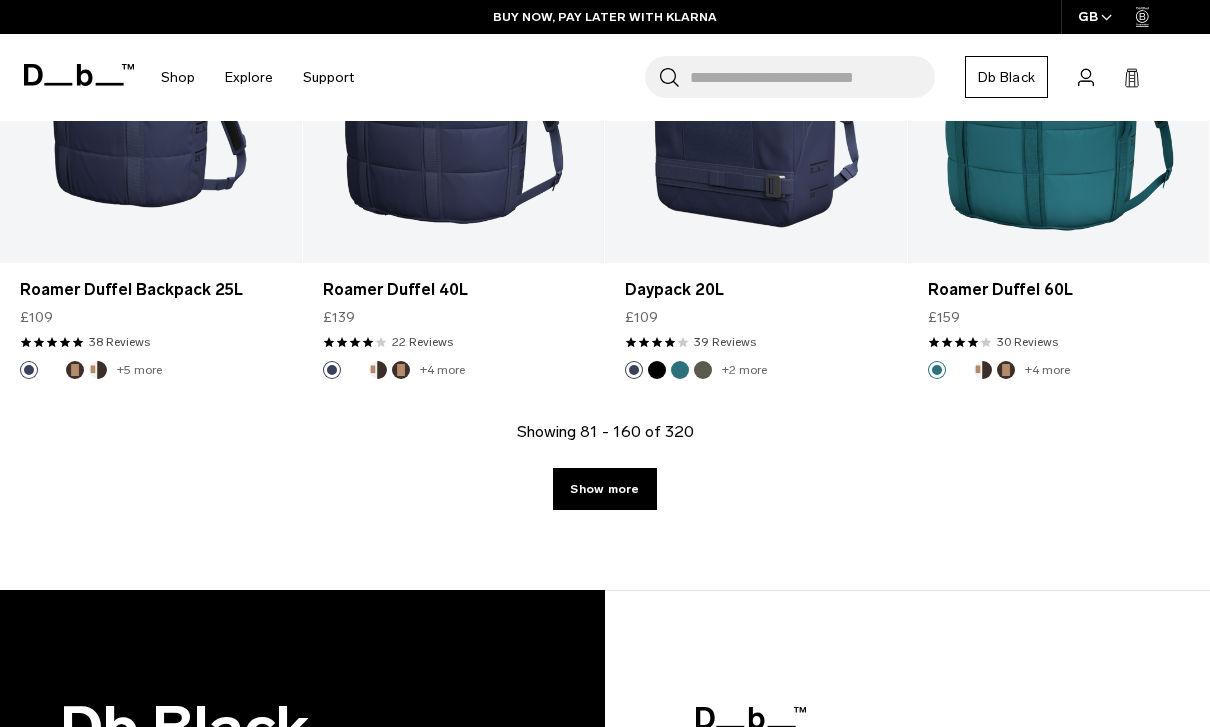 click on "Show more" at bounding box center [604, 489] 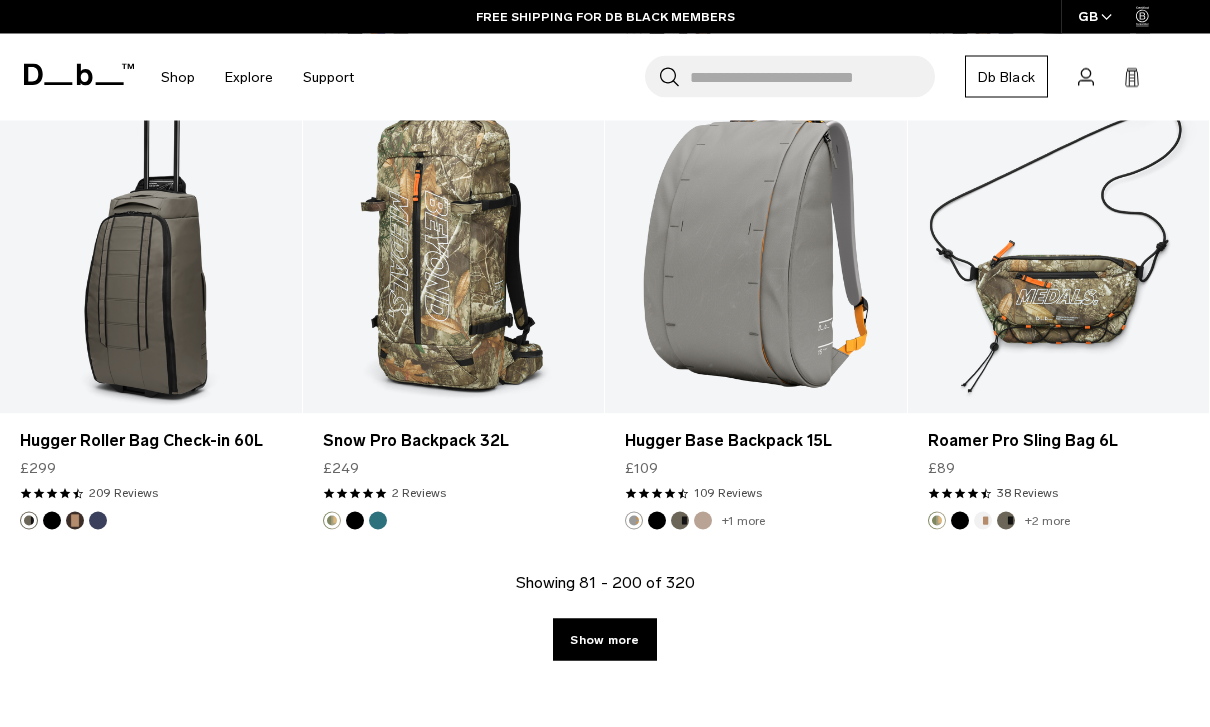 scroll, scrollTop: 14907, scrollLeft: 0, axis: vertical 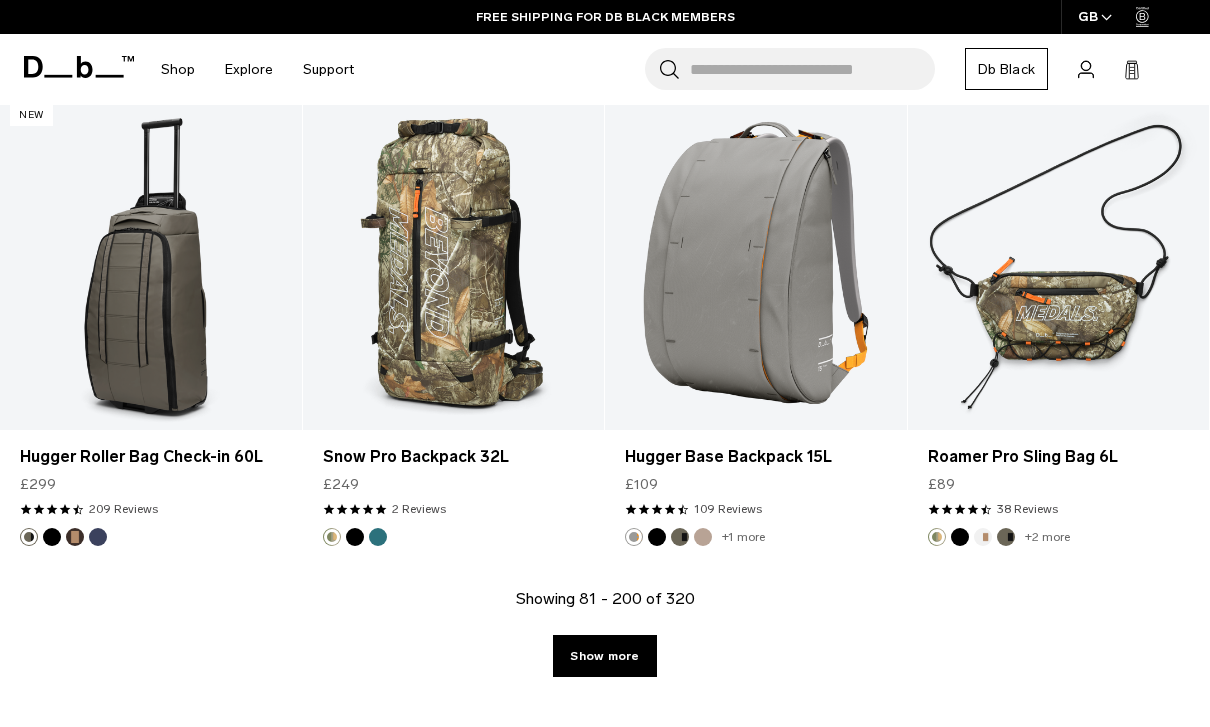 click 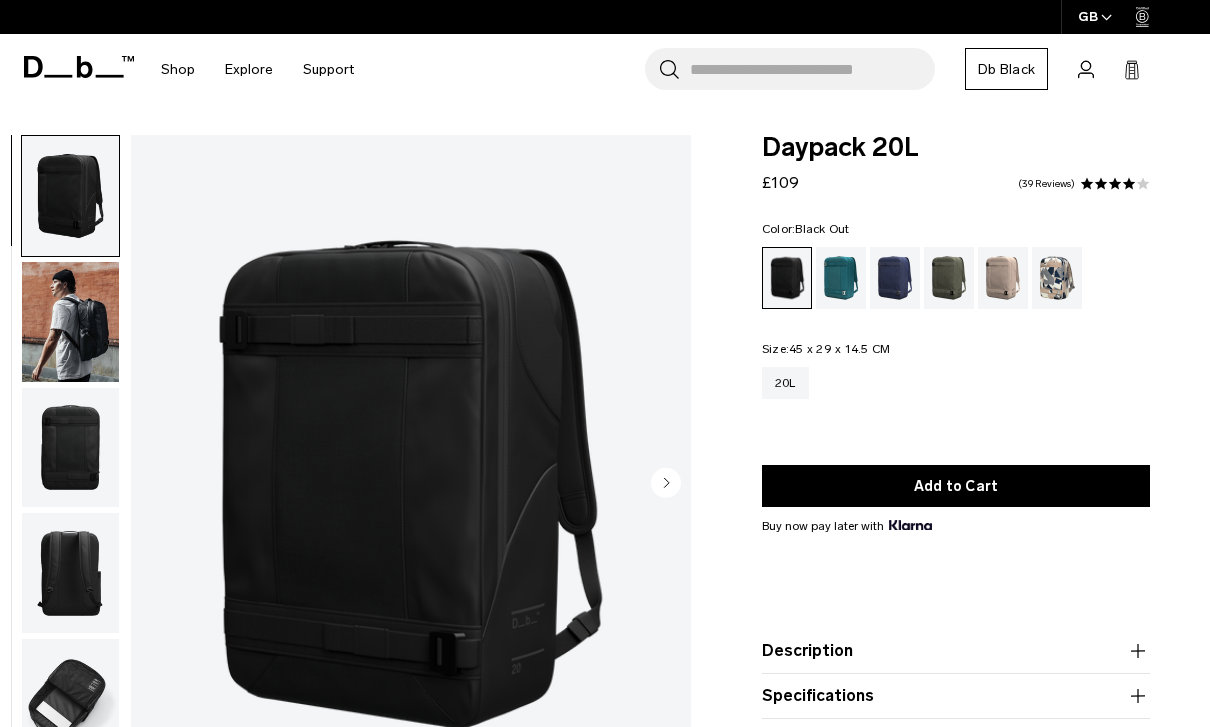 scroll, scrollTop: 0, scrollLeft: 0, axis: both 